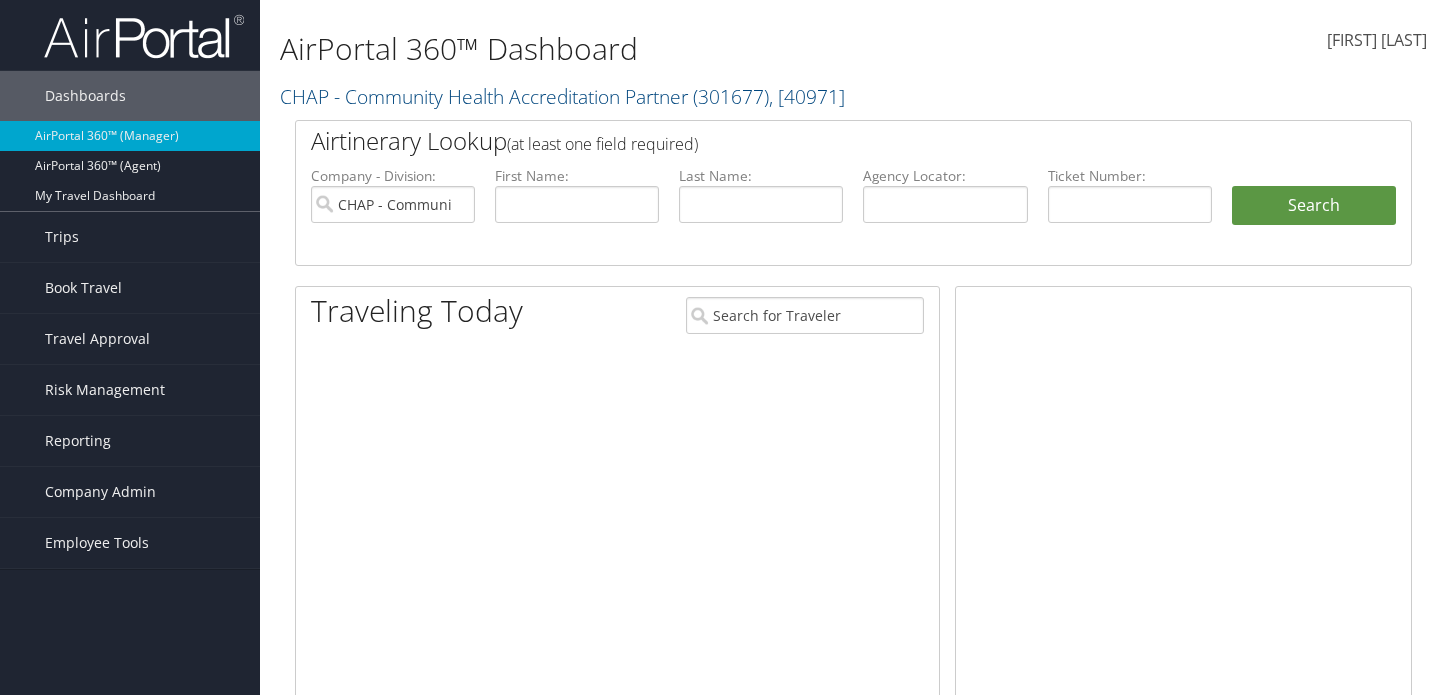 scroll, scrollTop: 0, scrollLeft: 0, axis: both 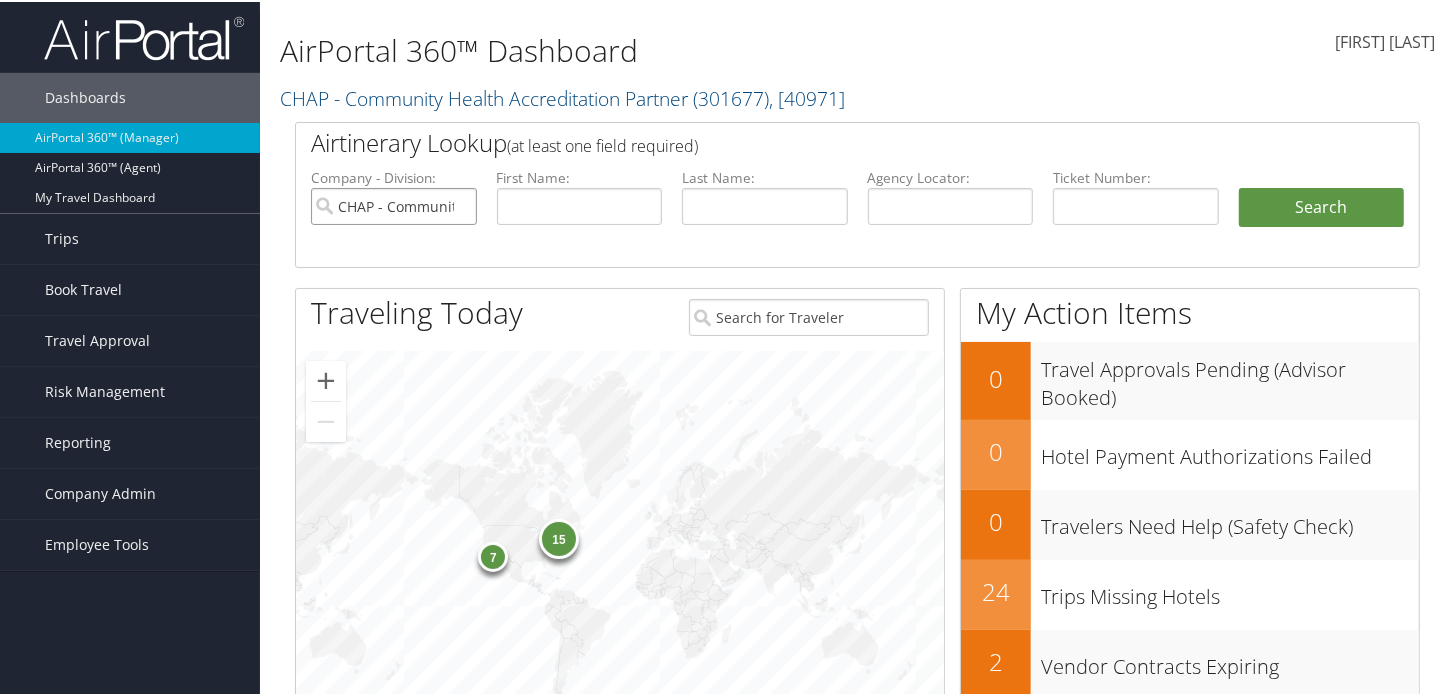 click on "CHAP - Community Health Accreditation Partner" at bounding box center [394, 204] 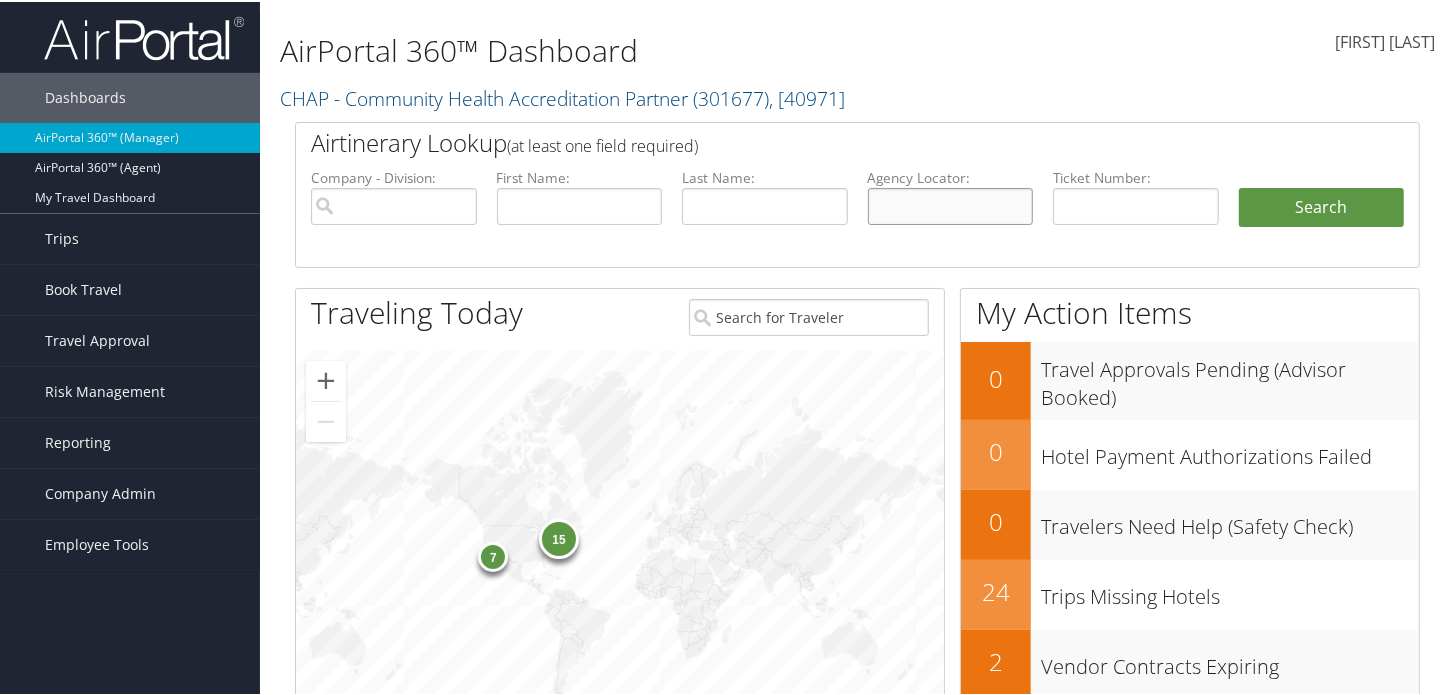click at bounding box center [951, 204] 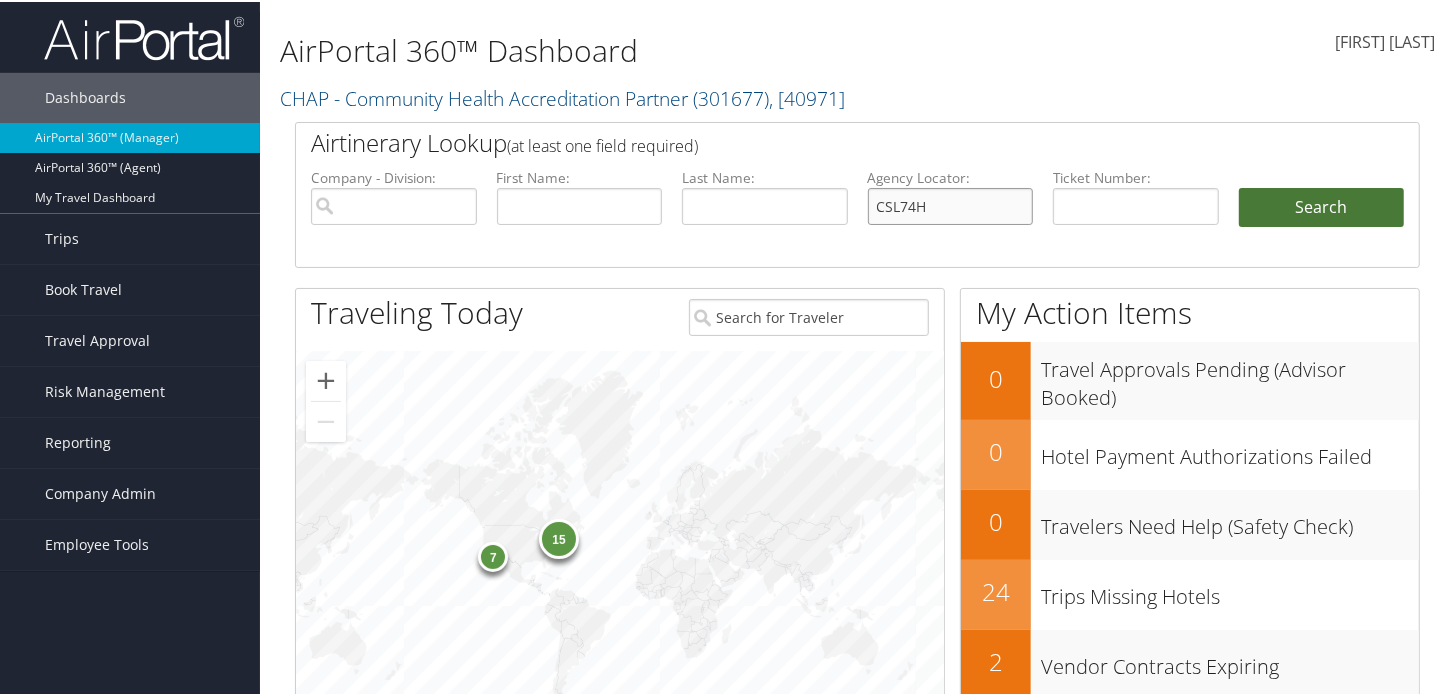 type on "CSL74H" 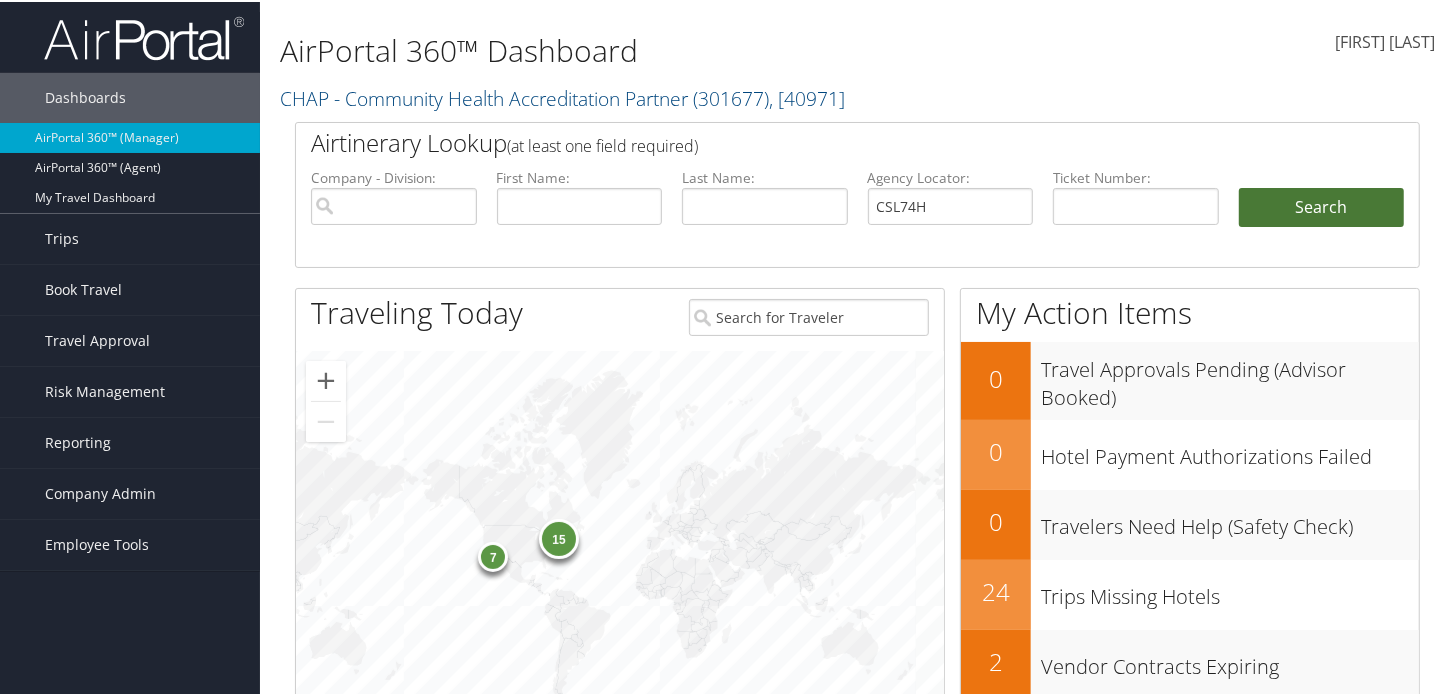 click on "Search" at bounding box center (1322, 206) 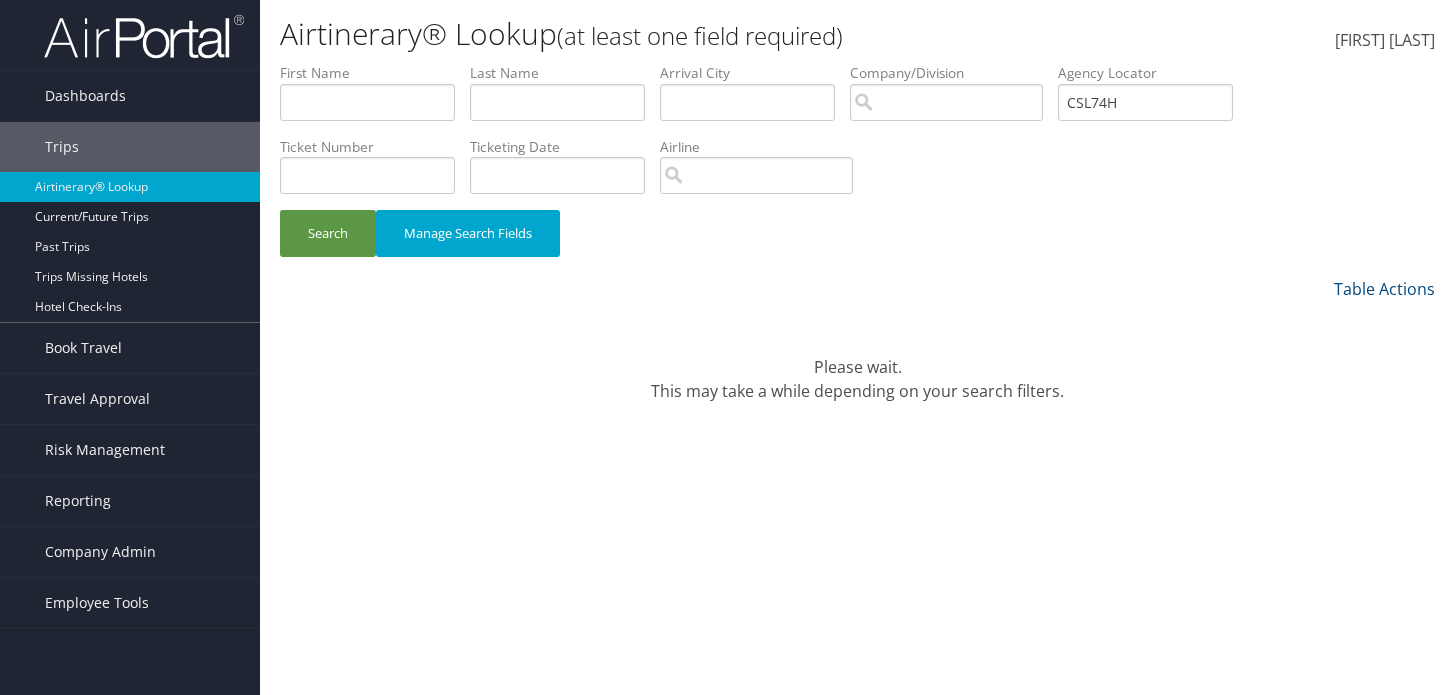 scroll, scrollTop: 0, scrollLeft: 0, axis: both 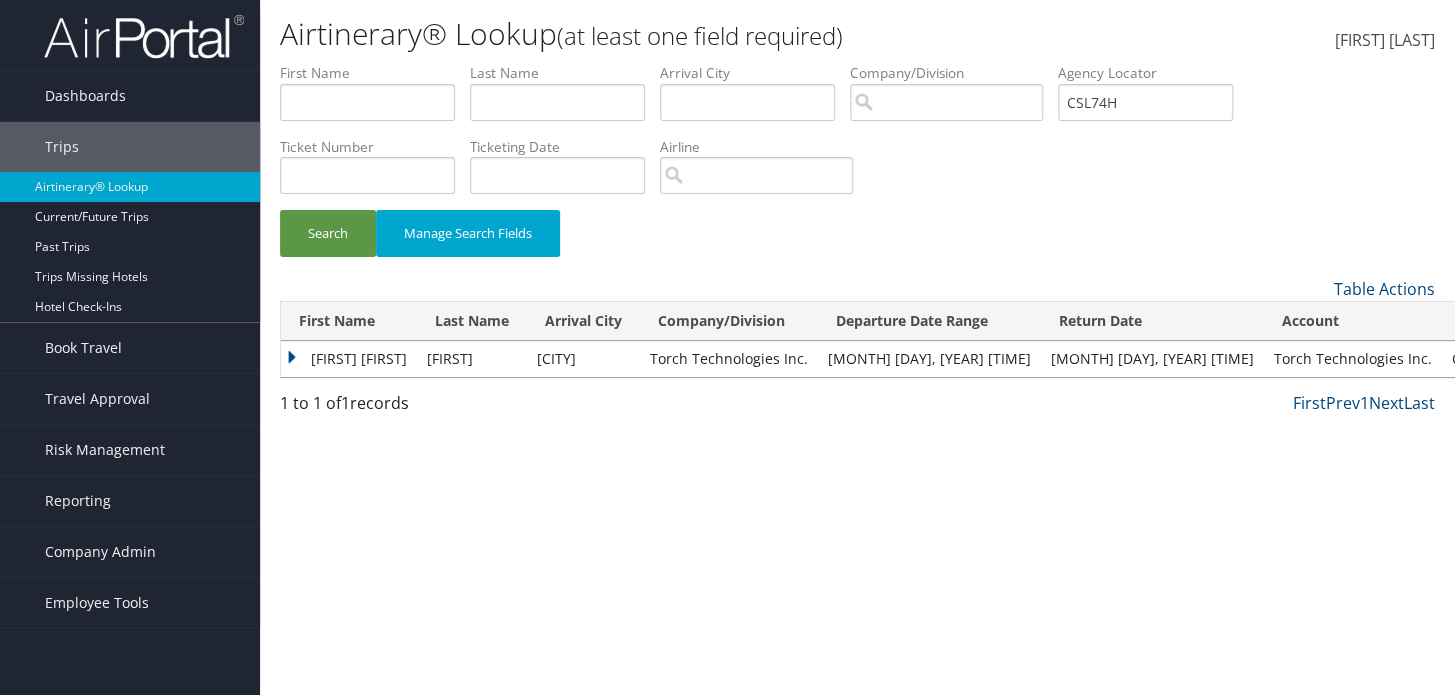 click on "KEITH JOHN" at bounding box center (349, 359) 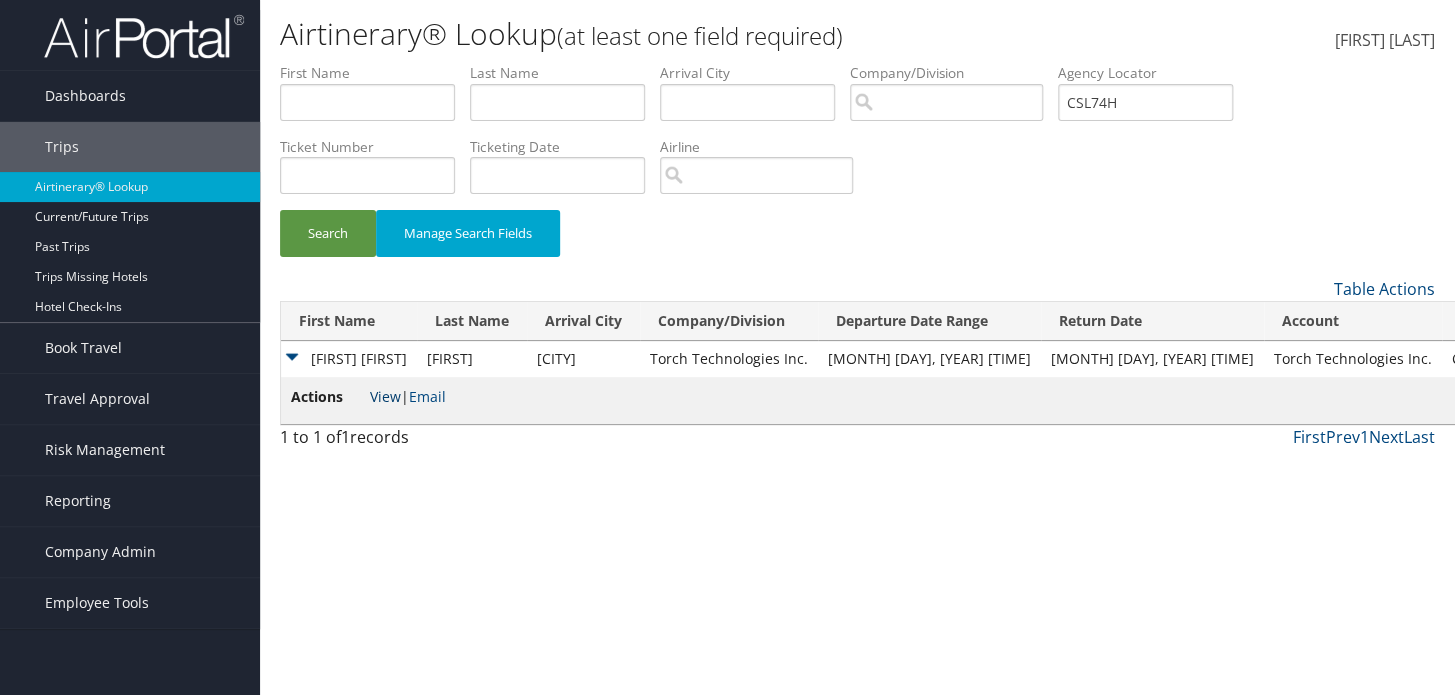 click on "View" at bounding box center (385, 396) 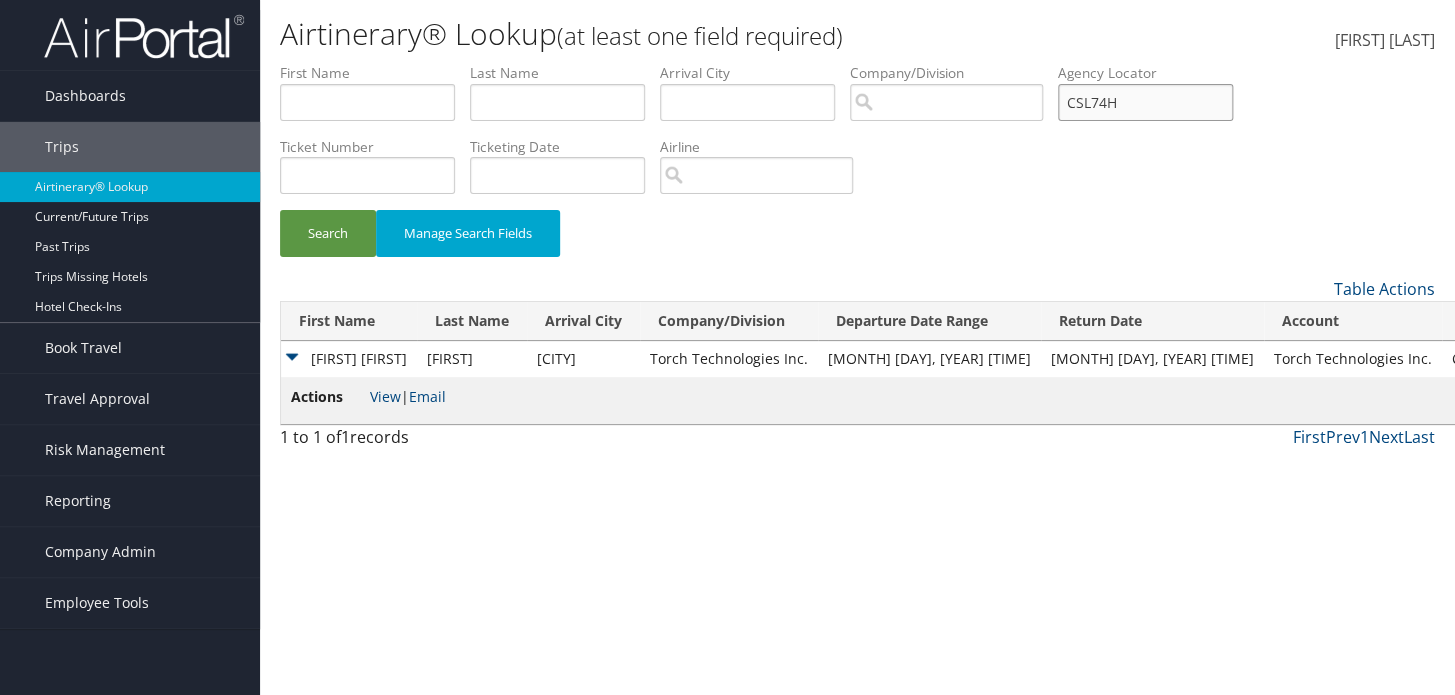 drag, startPoint x: 1198, startPoint y: 100, endPoint x: 1095, endPoint y: 107, distance: 103.23759 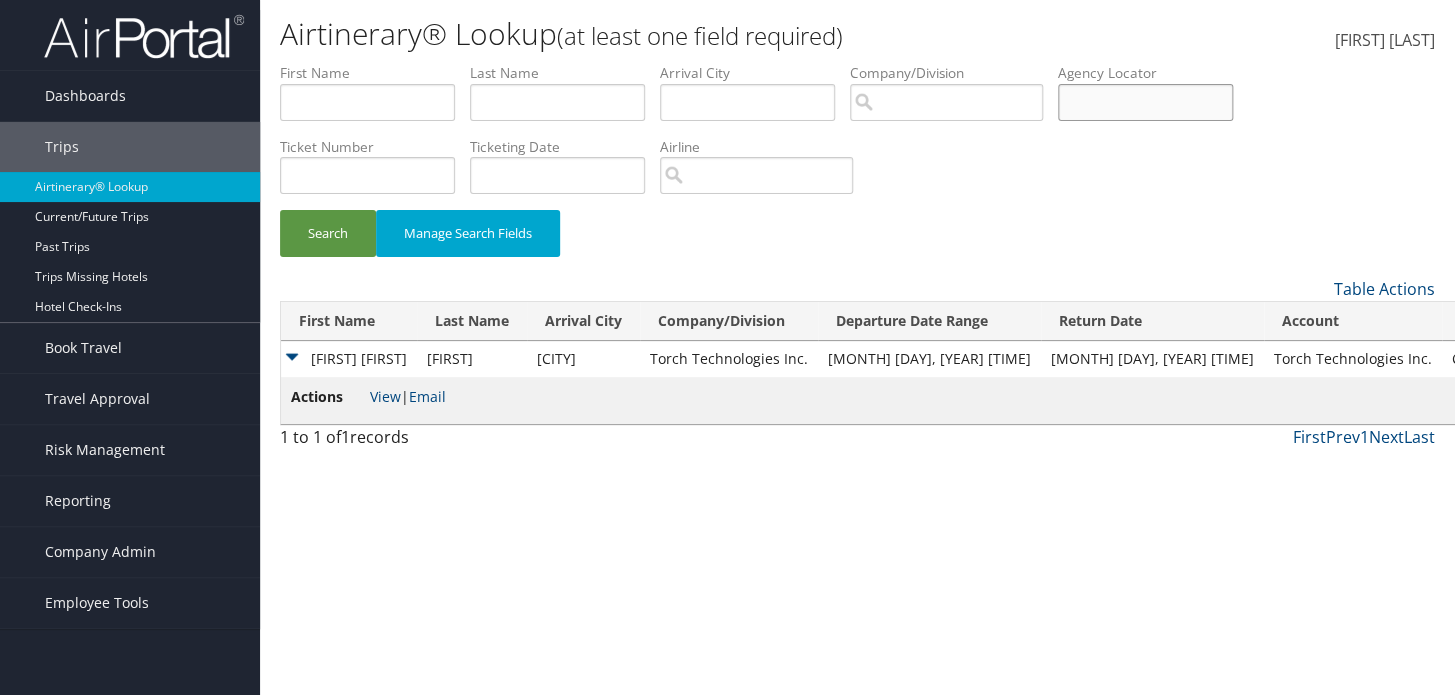 type 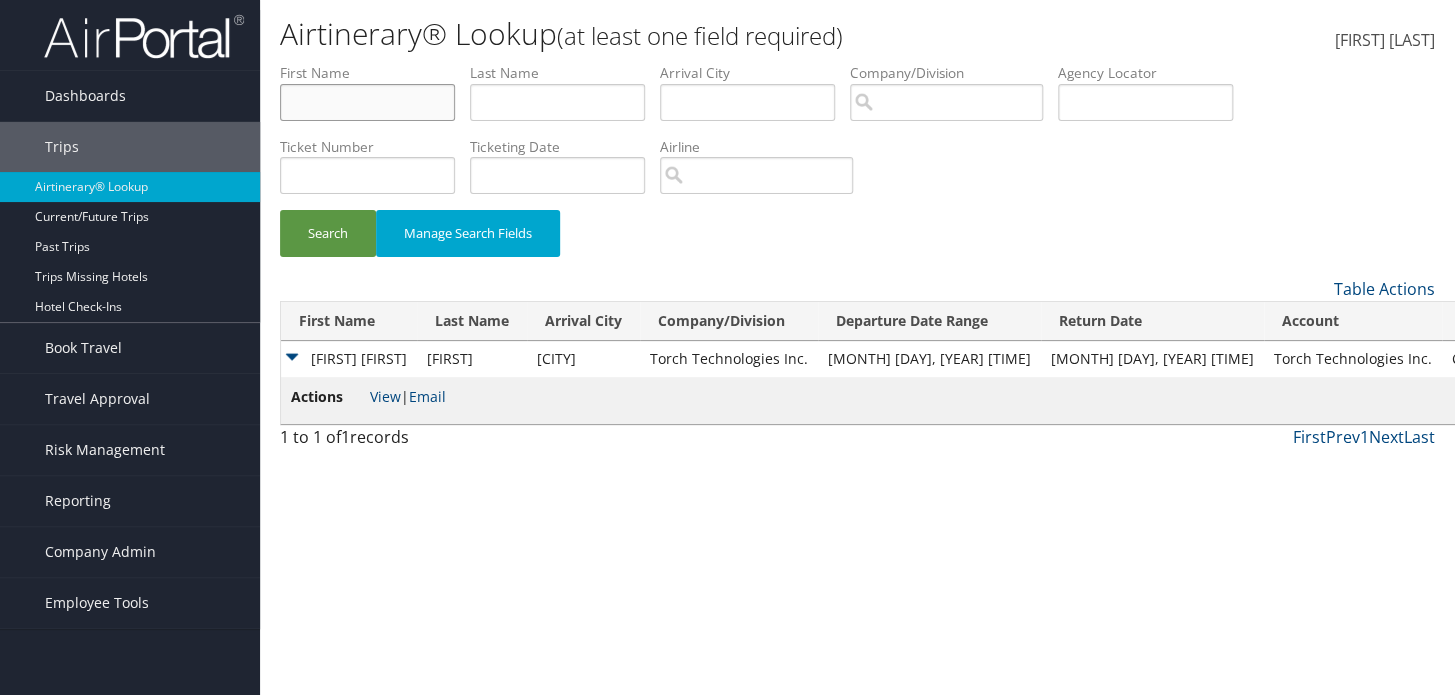 click at bounding box center (367, 102) 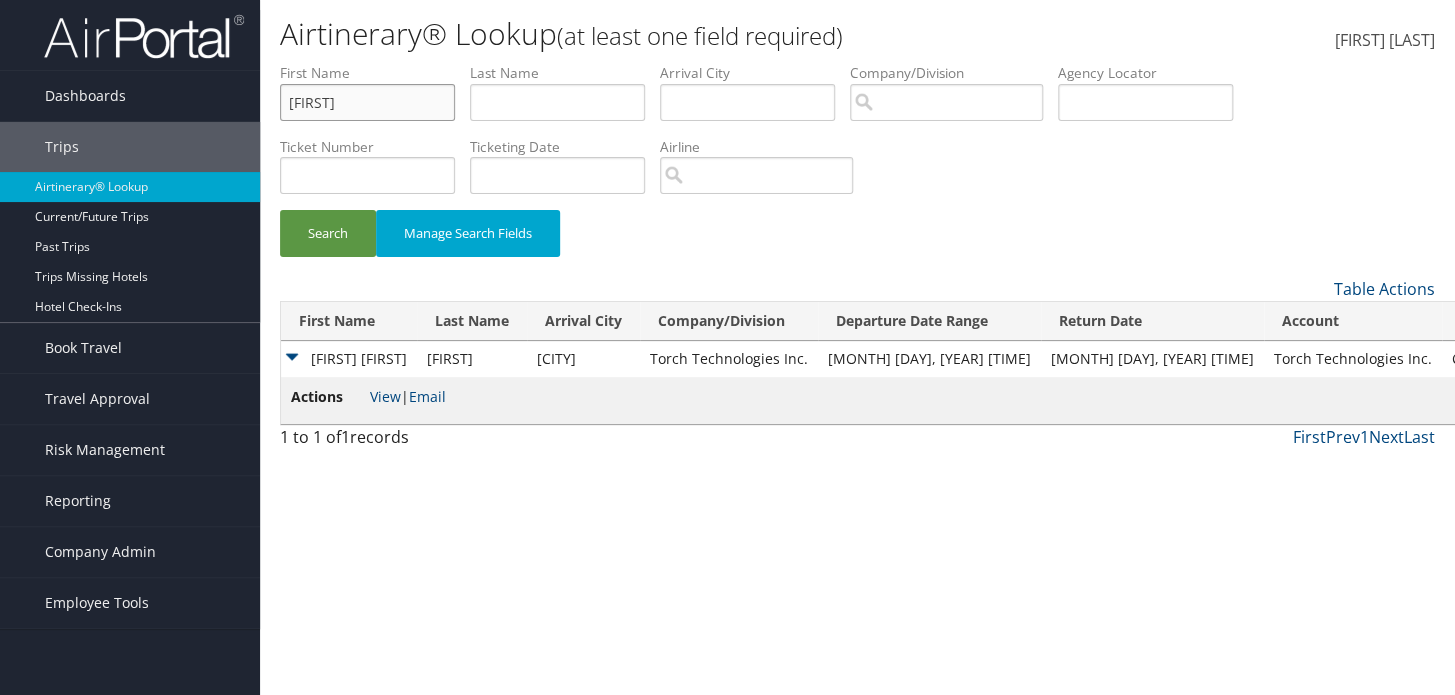 type on "harshit" 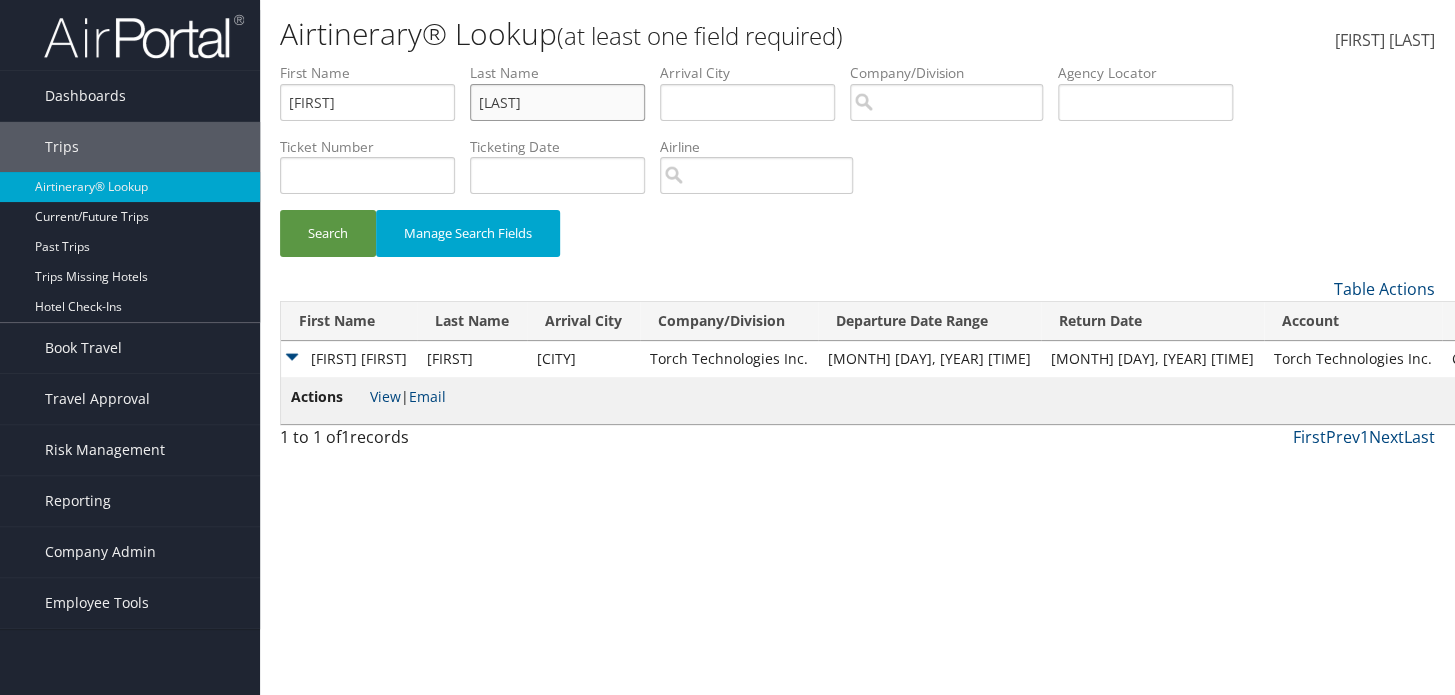 type on "maloo" 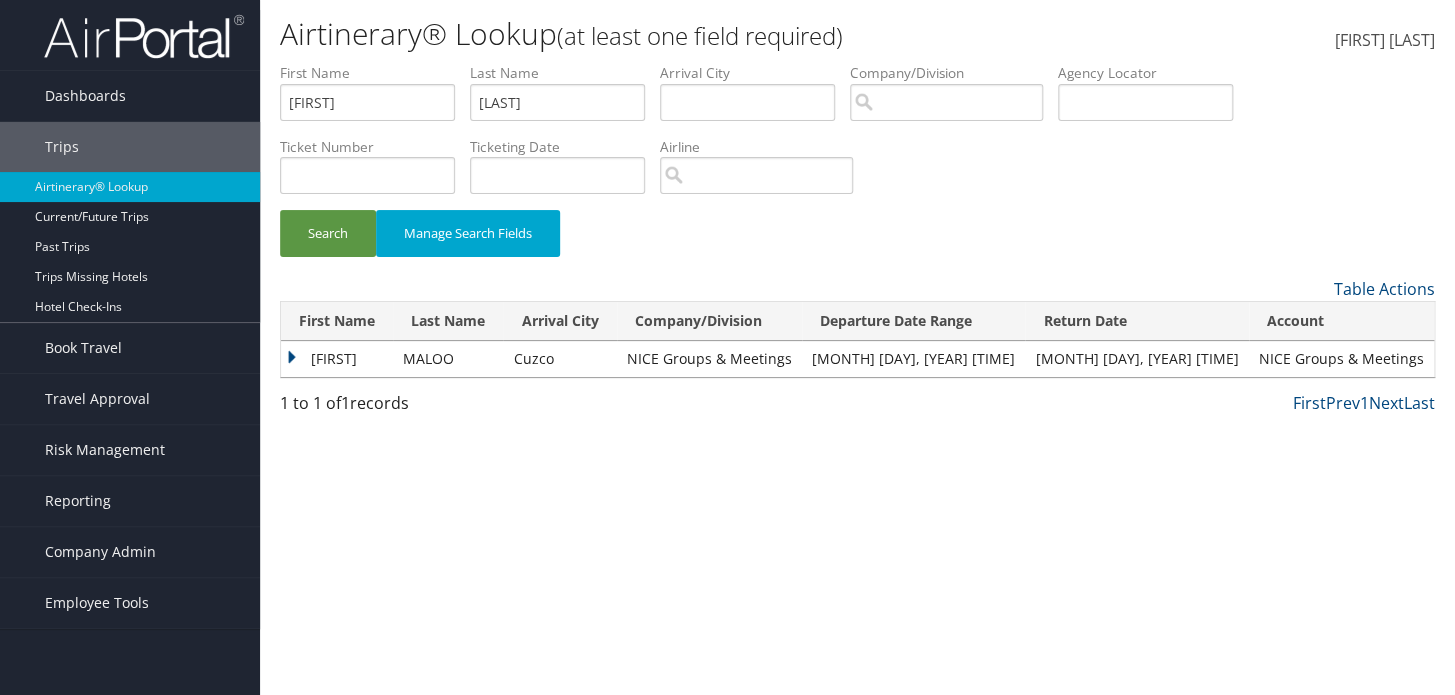 click on "HARSHIT" at bounding box center [337, 359] 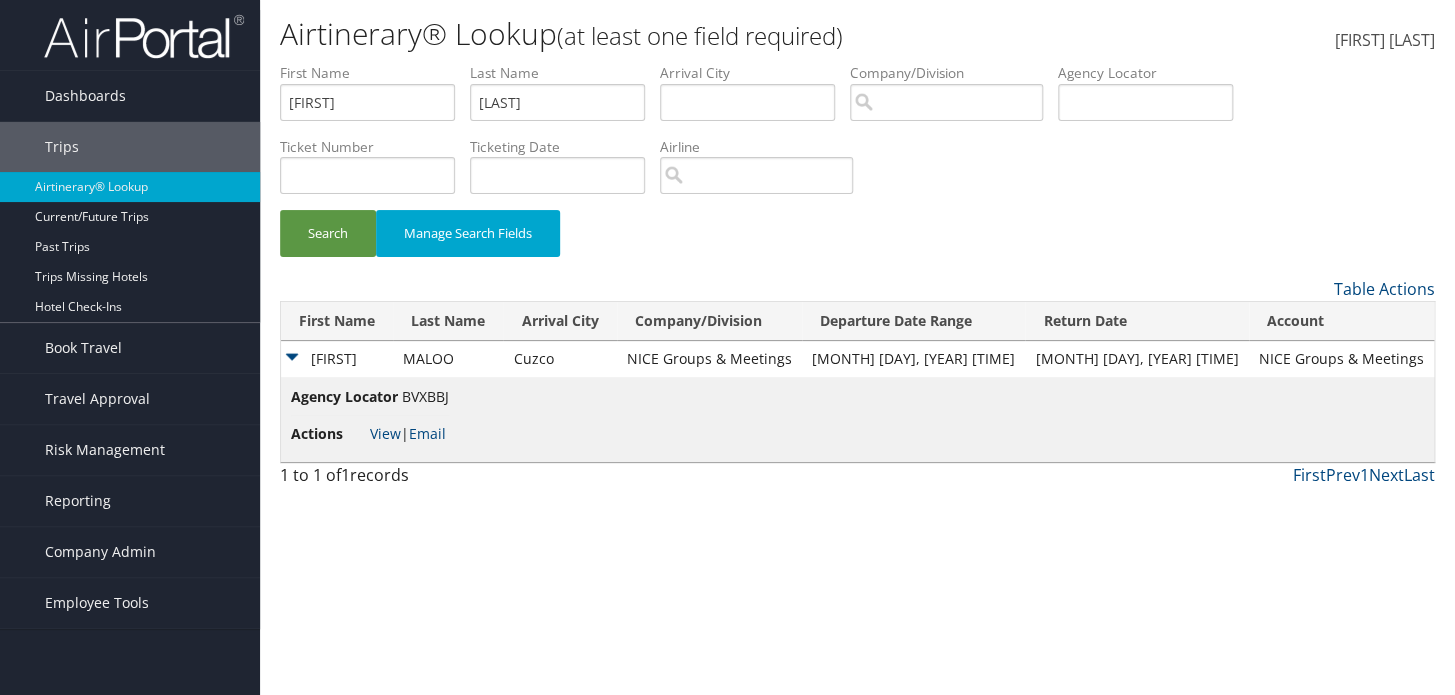 click on "BVXBBJ" at bounding box center [425, 396] 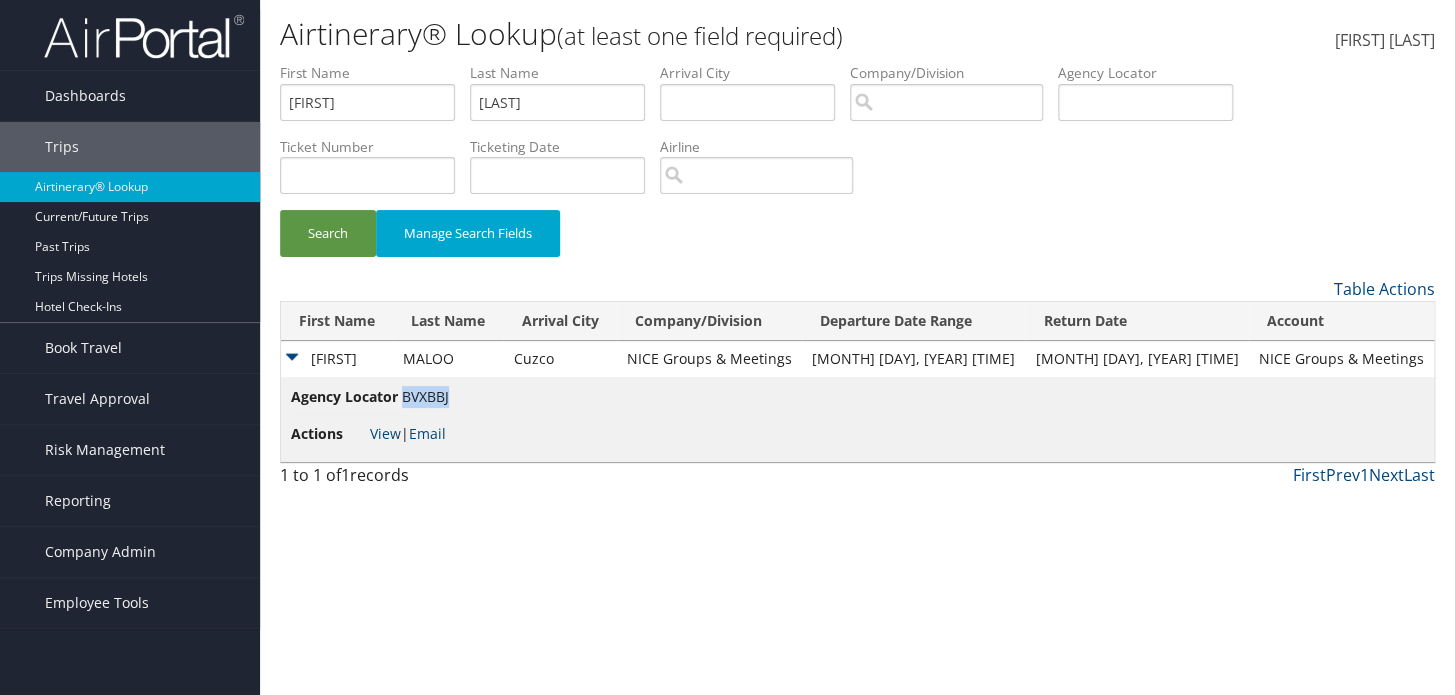 click on "BVXBBJ" at bounding box center [425, 396] 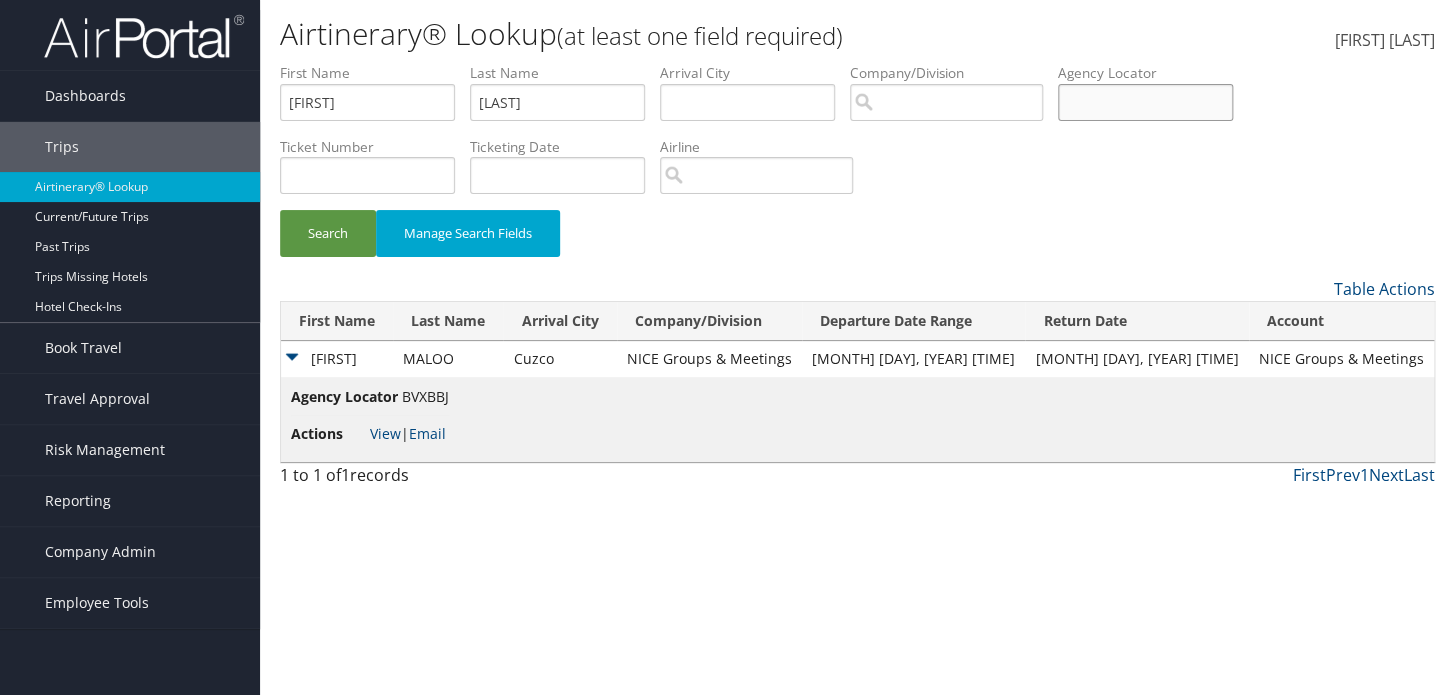 click at bounding box center (1145, 102) 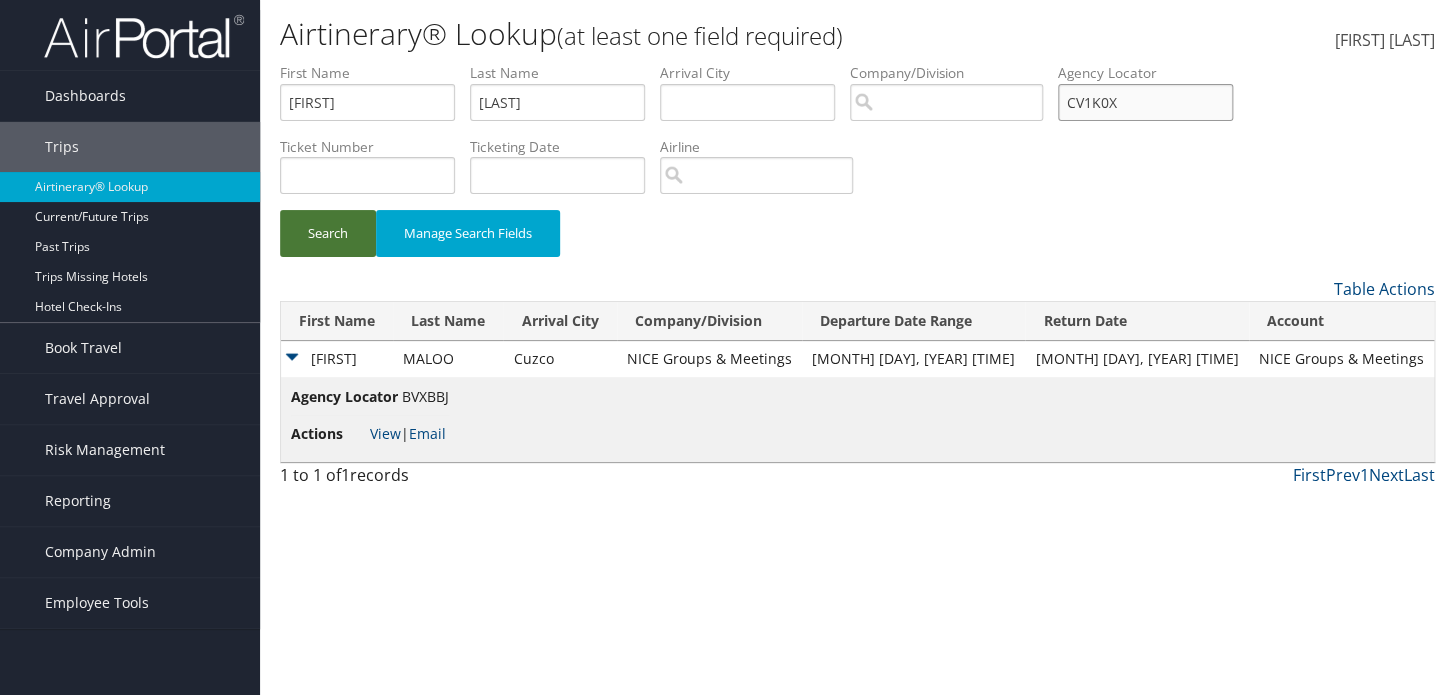 type on "CV1K0X" 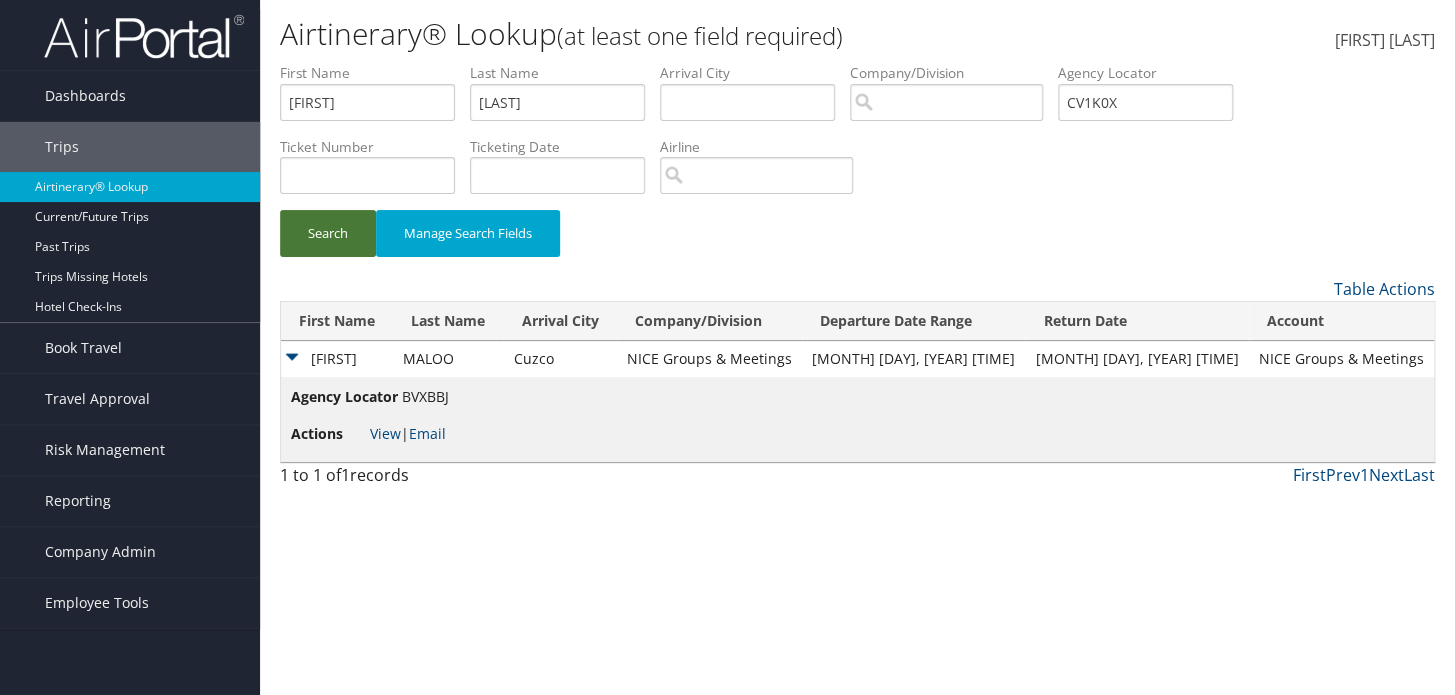 click on "Search" at bounding box center (328, 233) 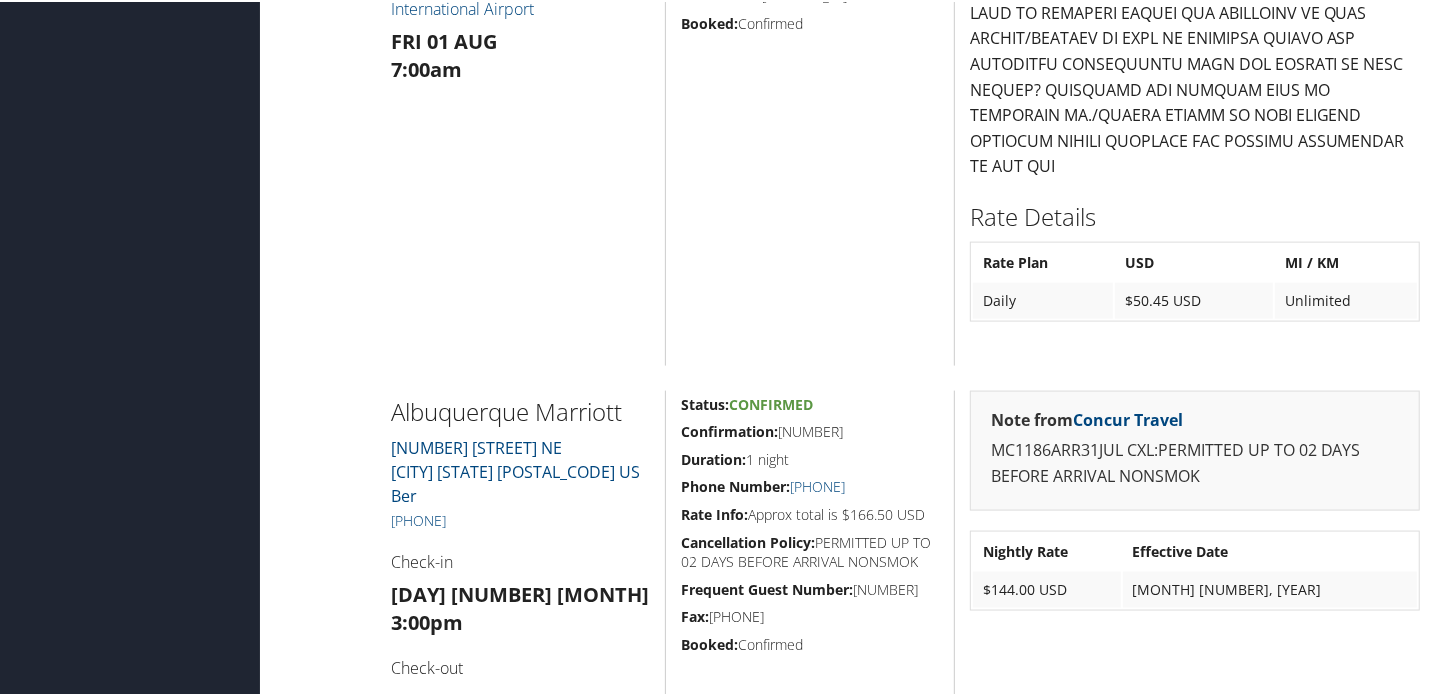 scroll, scrollTop: 1909, scrollLeft: 0, axis: vertical 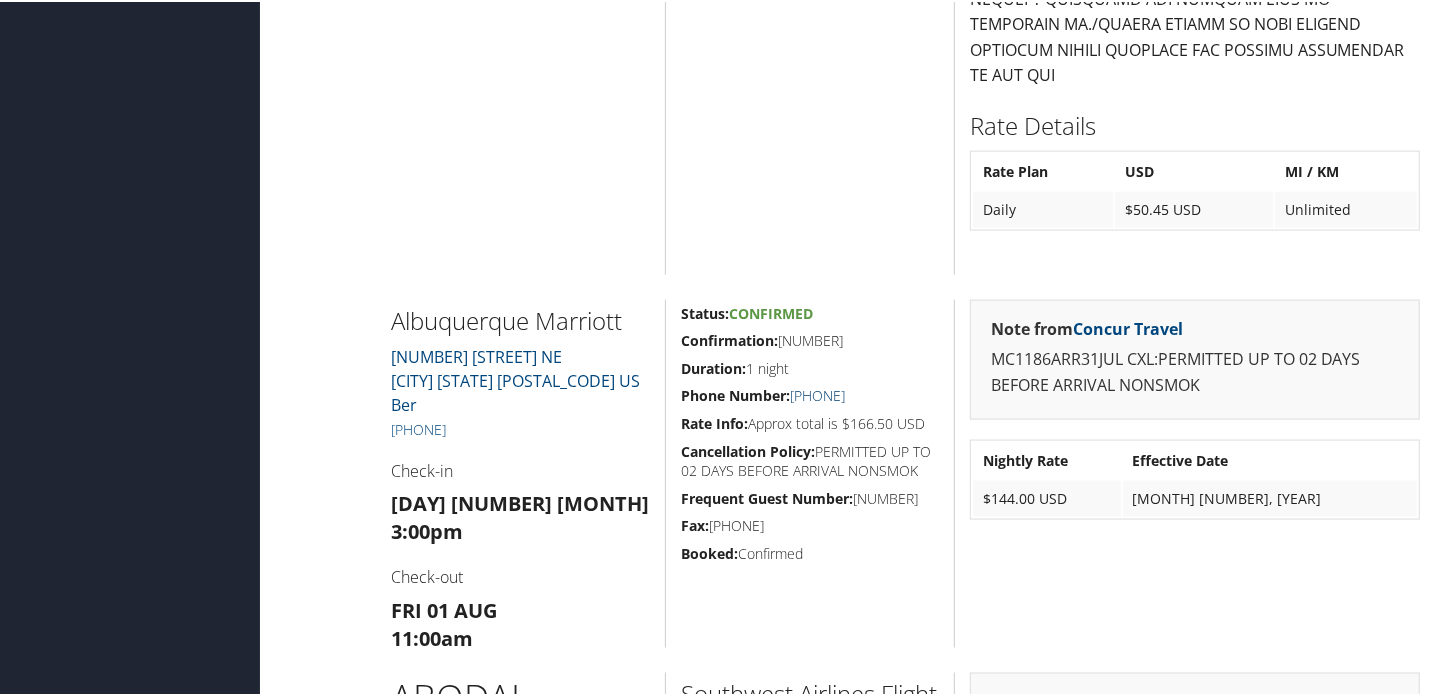 drag, startPoint x: 907, startPoint y: 390, endPoint x: 788, endPoint y: 393, distance: 119.03781 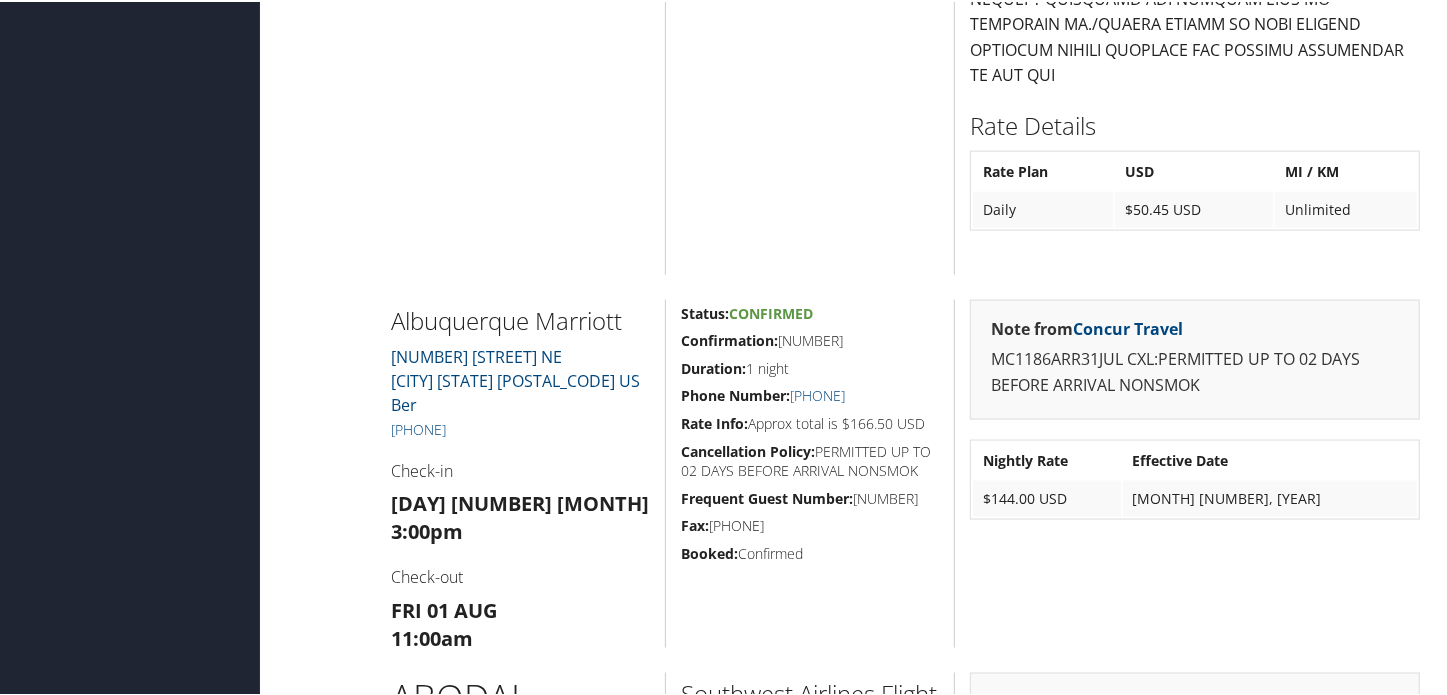 click on "Status:  Confirmed          Confirmation: [CONFIRMATION]          Duration:  5 days                          Renter Name:  [FIRST] [LAST]          Rate Info:  USD340.52          Confirmation:  [CONFIRMATION]                          Corp Discount #:  XZ55M07          Type:  Compact  Automatic Car                          Member ID:  [MEMBER_ID]                                  Booked:  Confirmed" at bounding box center [809, -29] 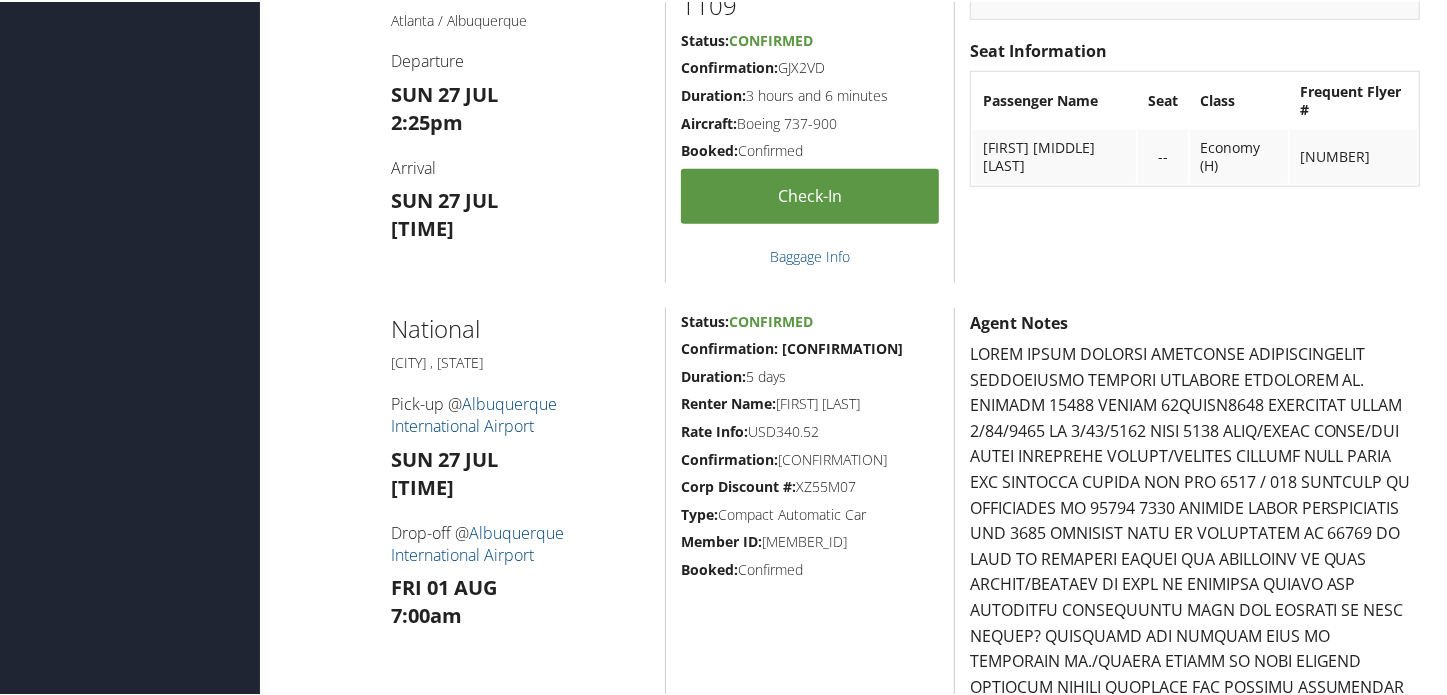 scroll, scrollTop: 1363, scrollLeft: 0, axis: vertical 